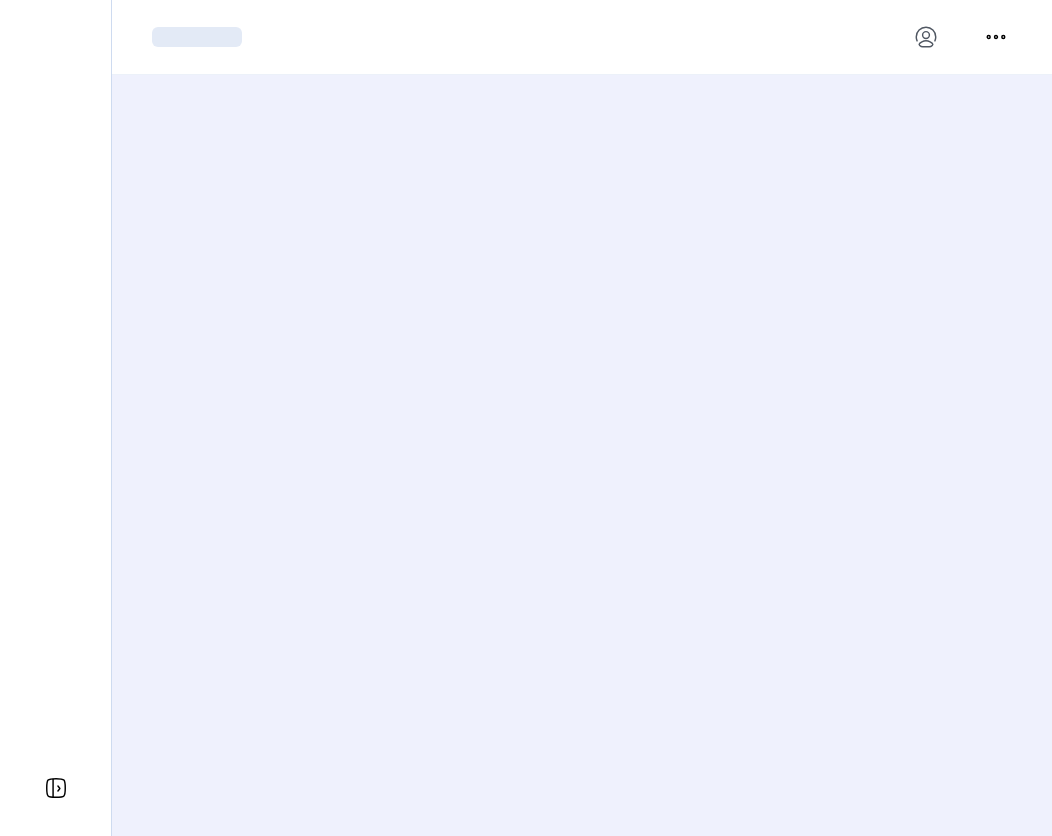 scroll, scrollTop: 0, scrollLeft: 0, axis: both 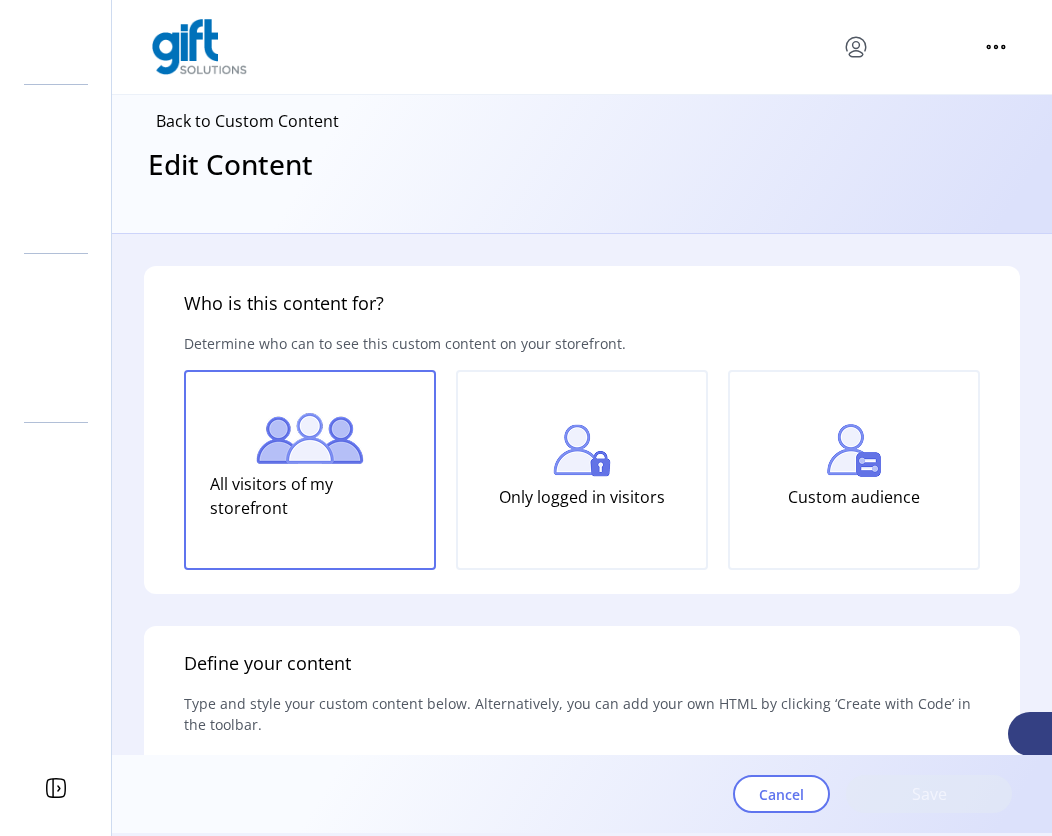 type on "*********" 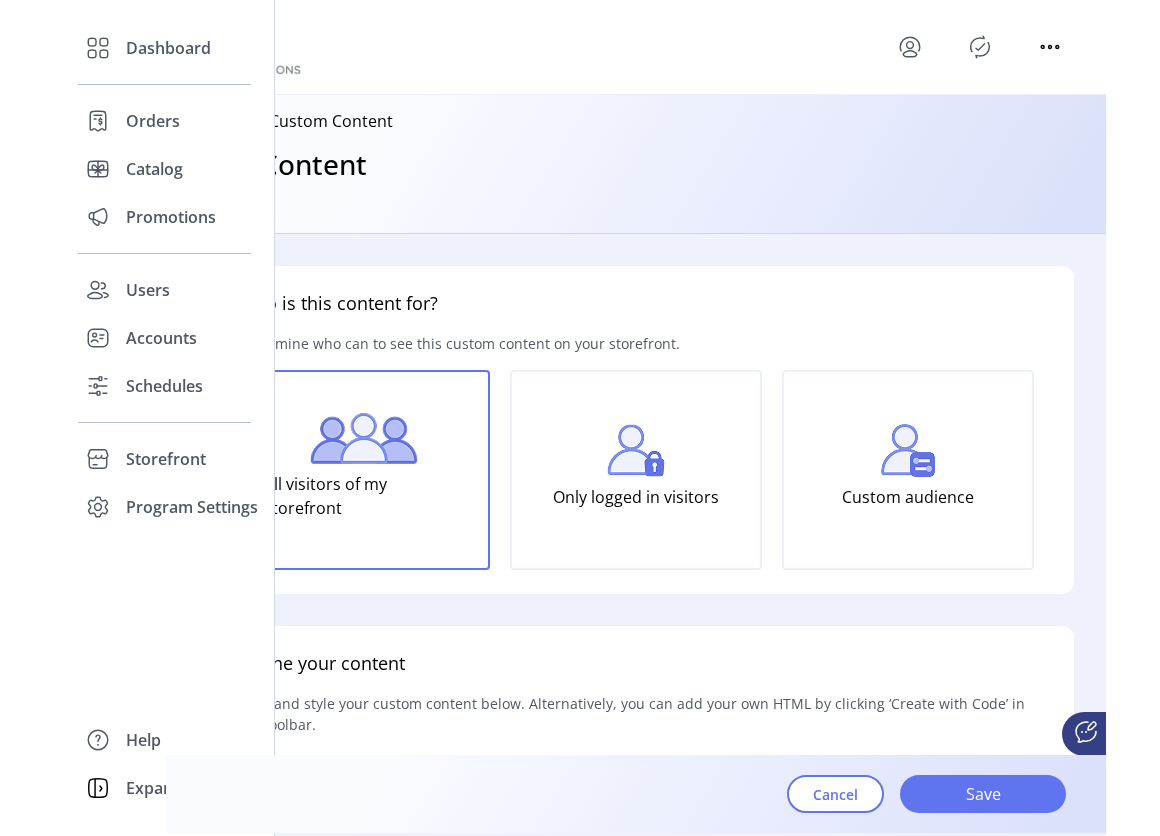 scroll, scrollTop: 0, scrollLeft: 0, axis: both 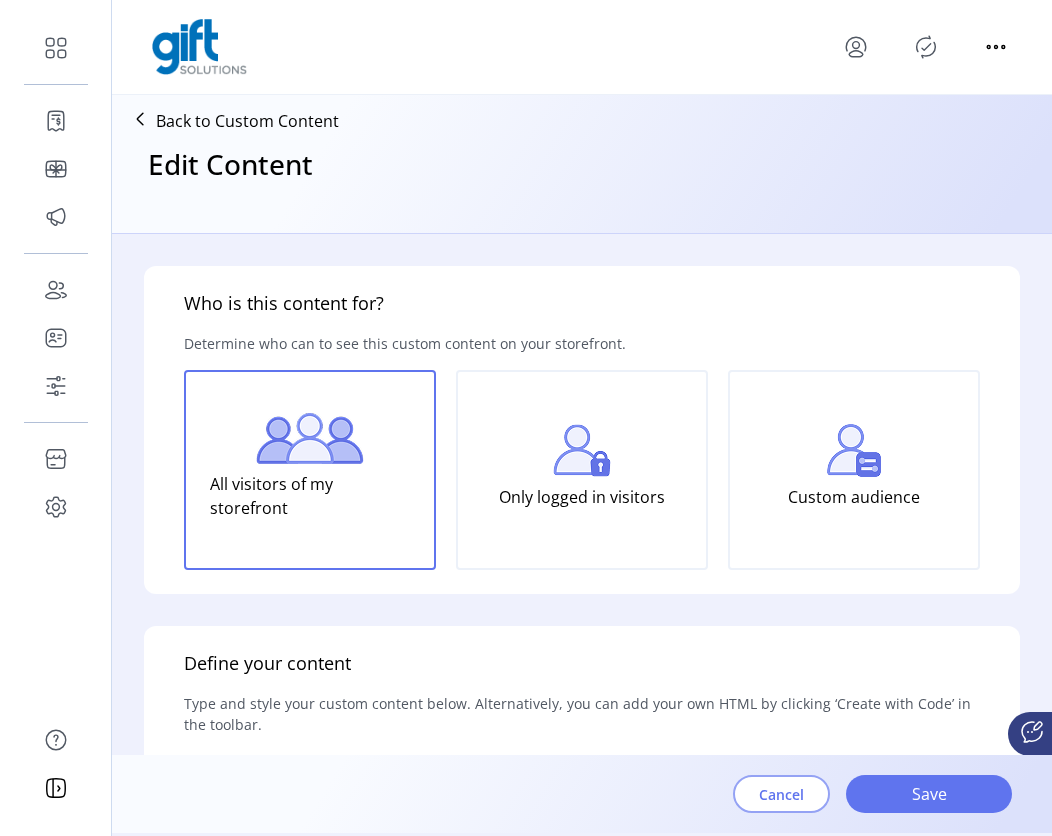 click on "Cancel" 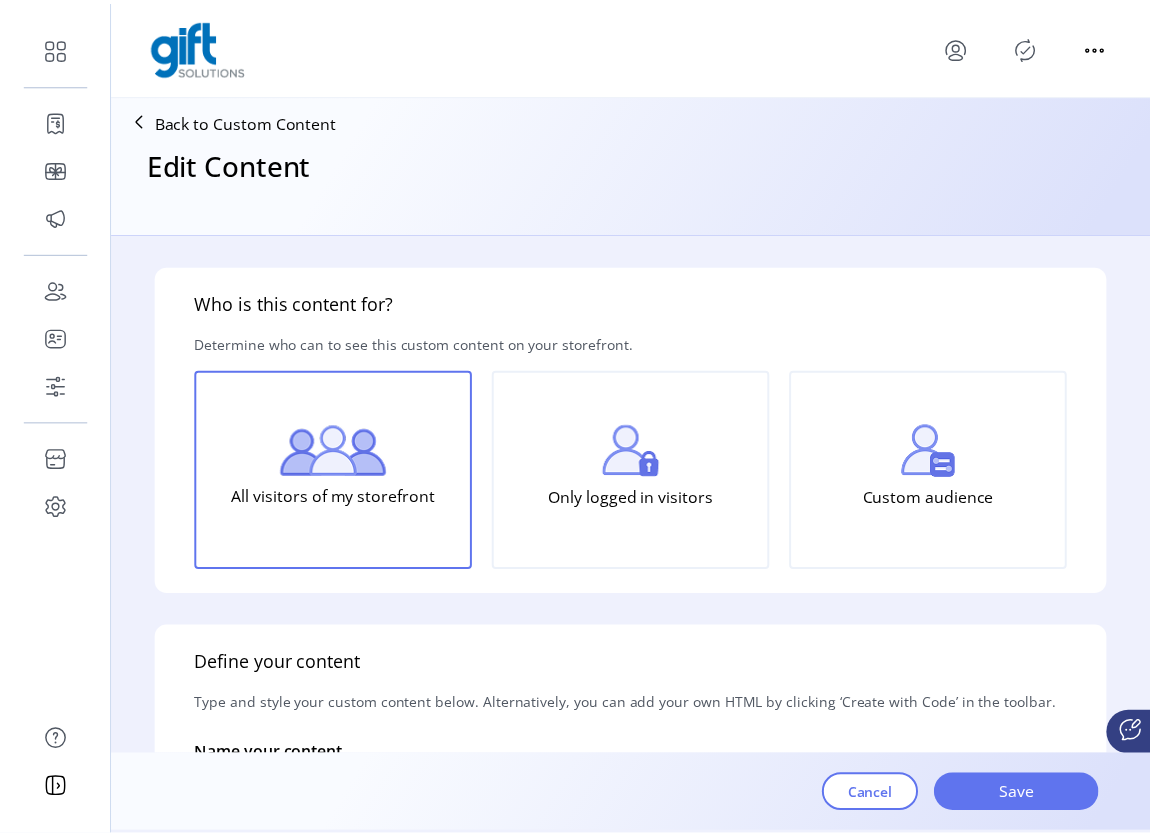 scroll, scrollTop: 0, scrollLeft: 0, axis: both 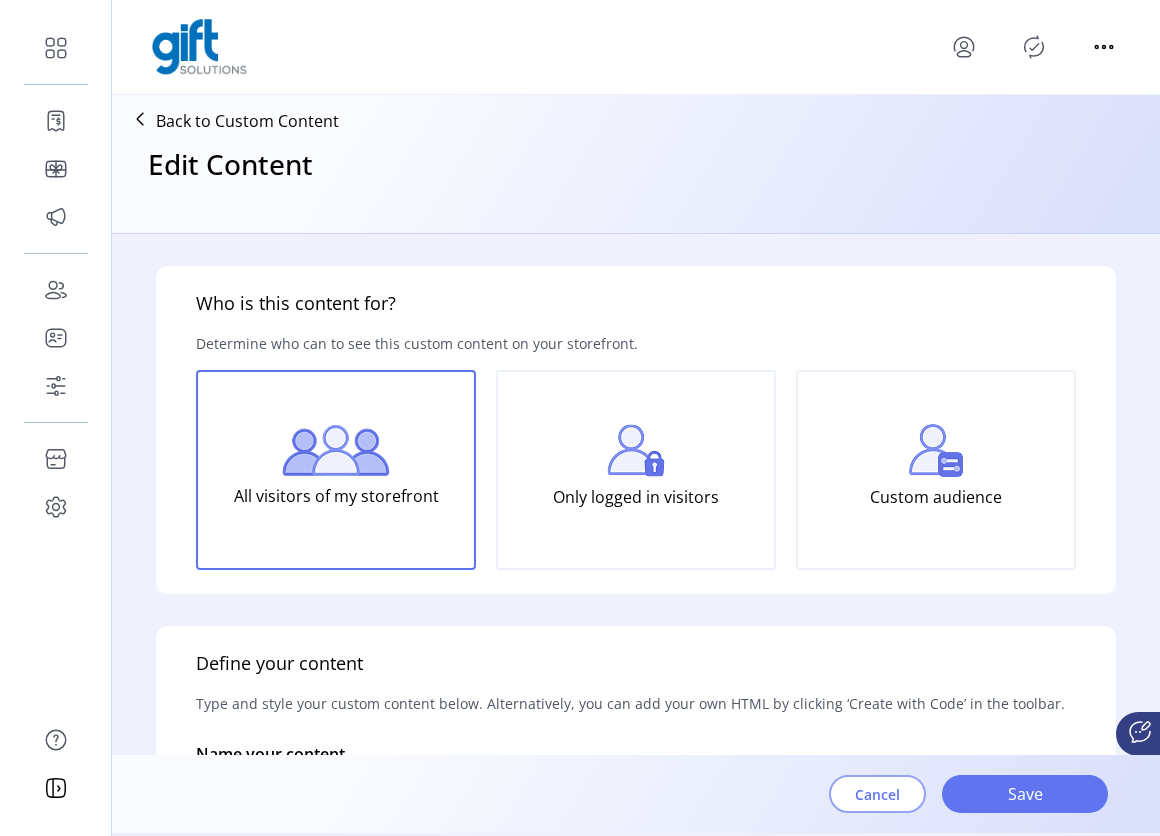 click on "Cancel" 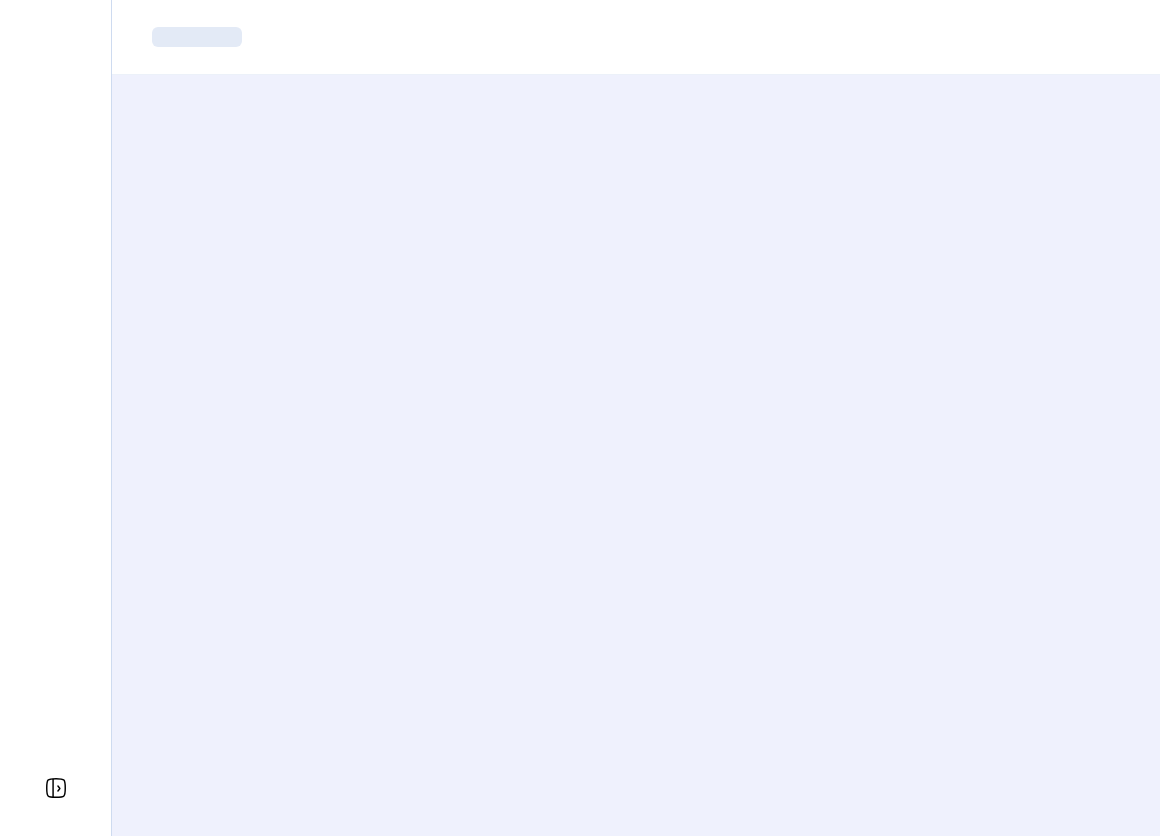 scroll, scrollTop: 0, scrollLeft: 0, axis: both 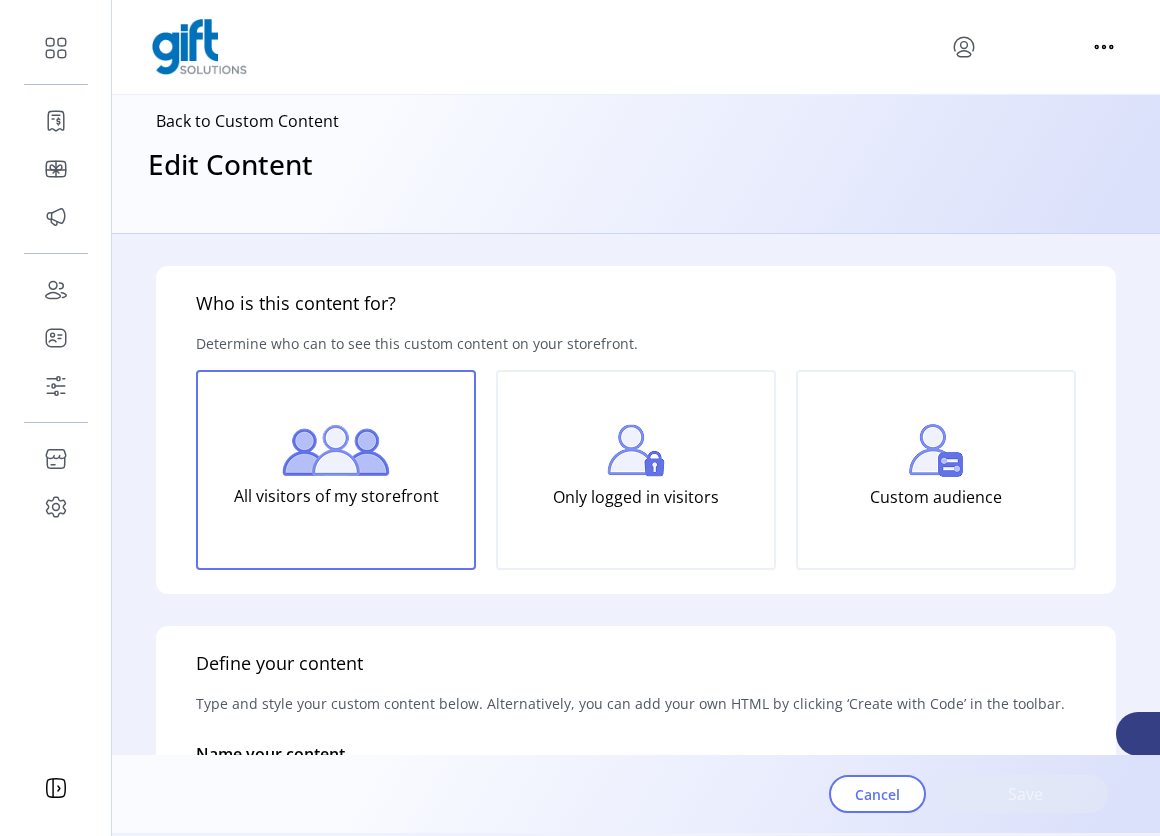 type on "*********" 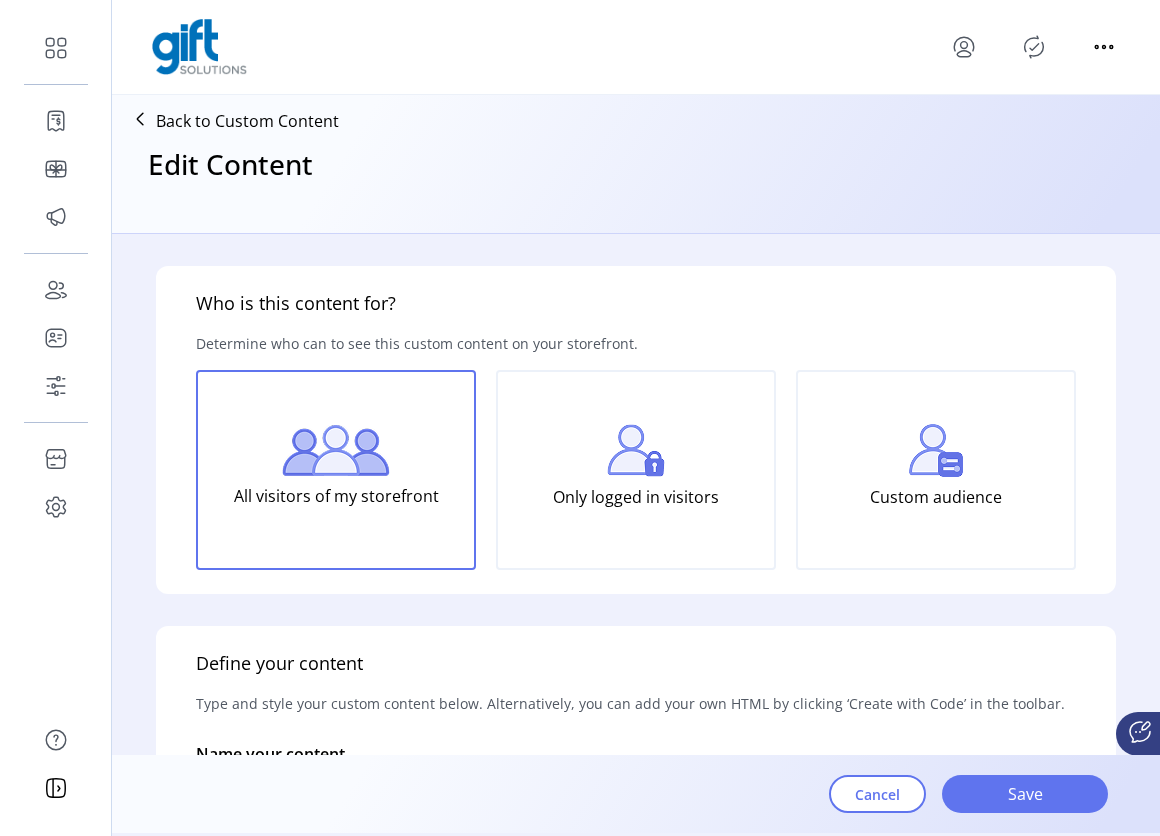 scroll, scrollTop: 0, scrollLeft: 0, axis: both 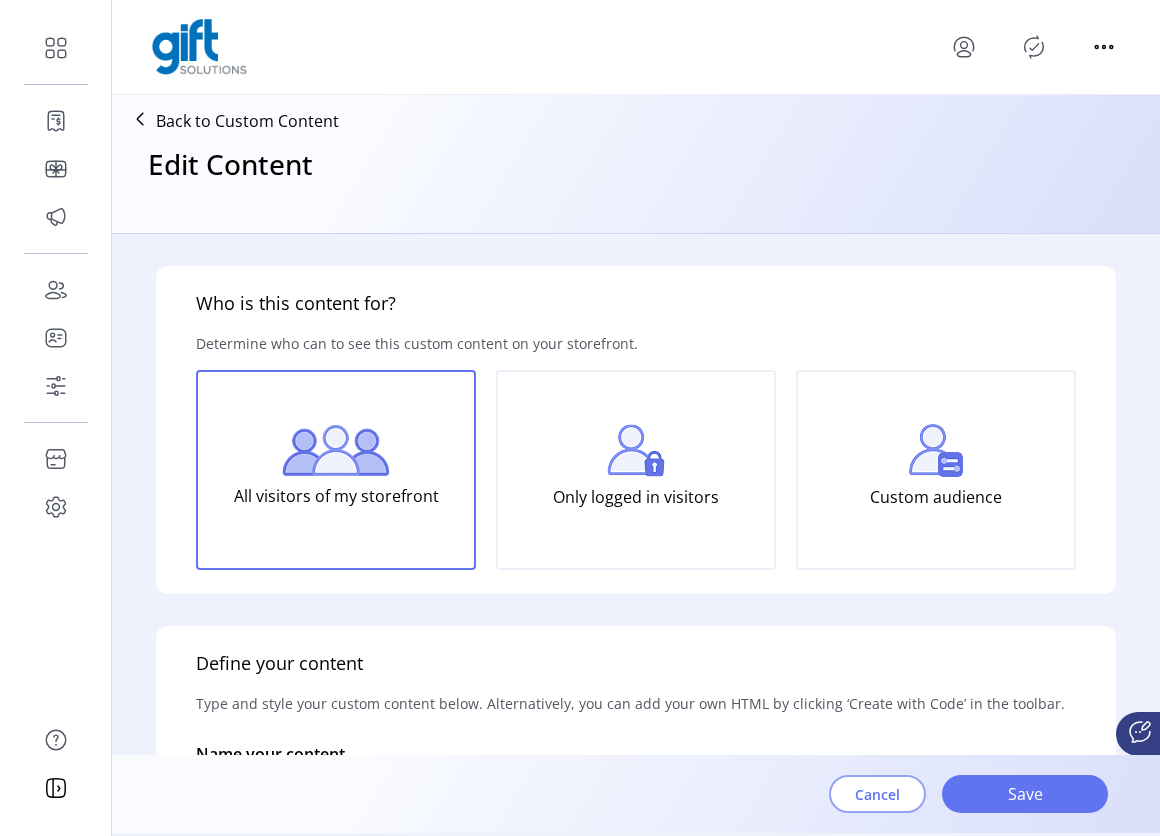 click on "Cancel" 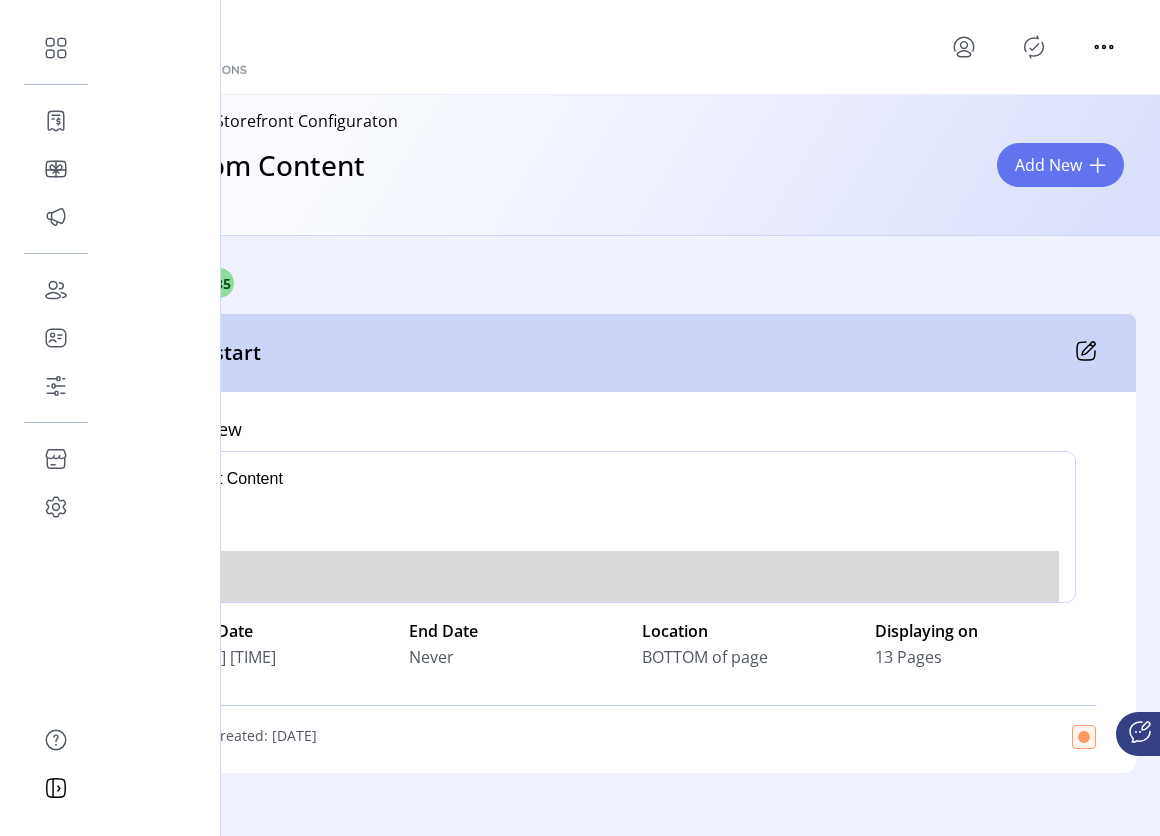 scroll, scrollTop: 0, scrollLeft: 0, axis: both 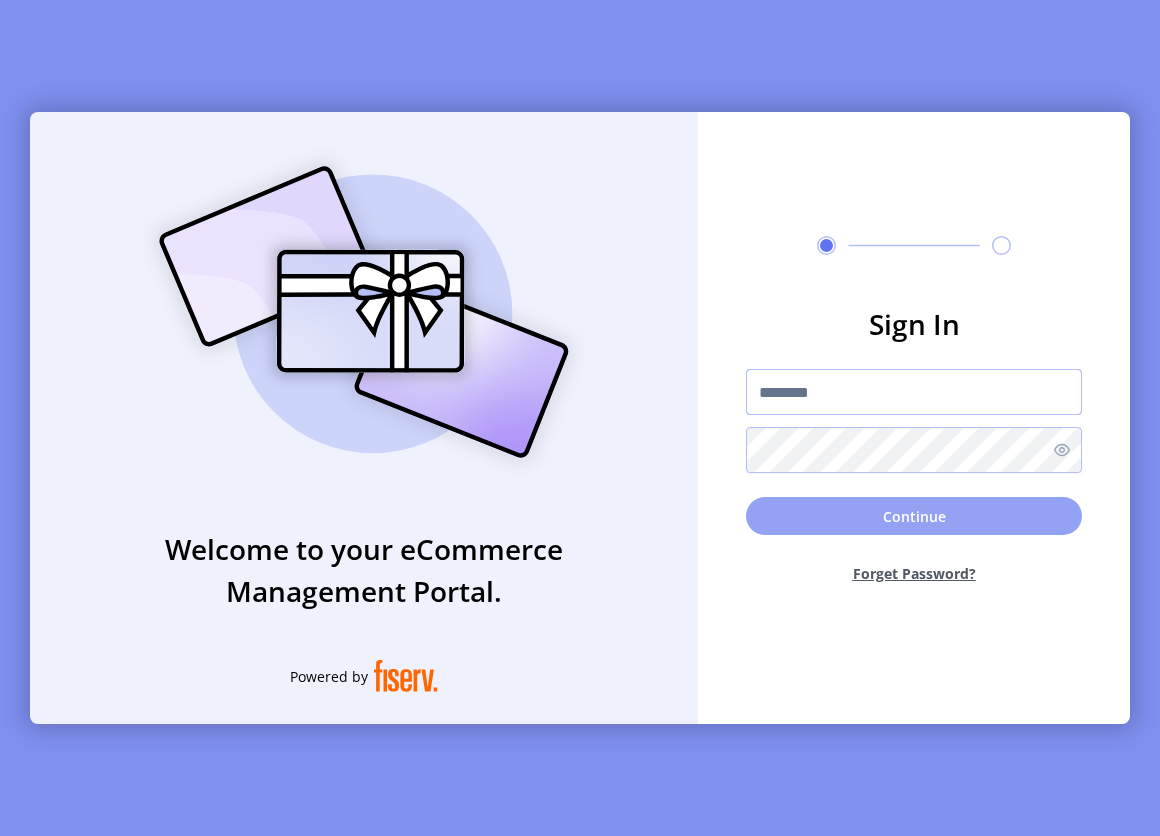 type on "**********" 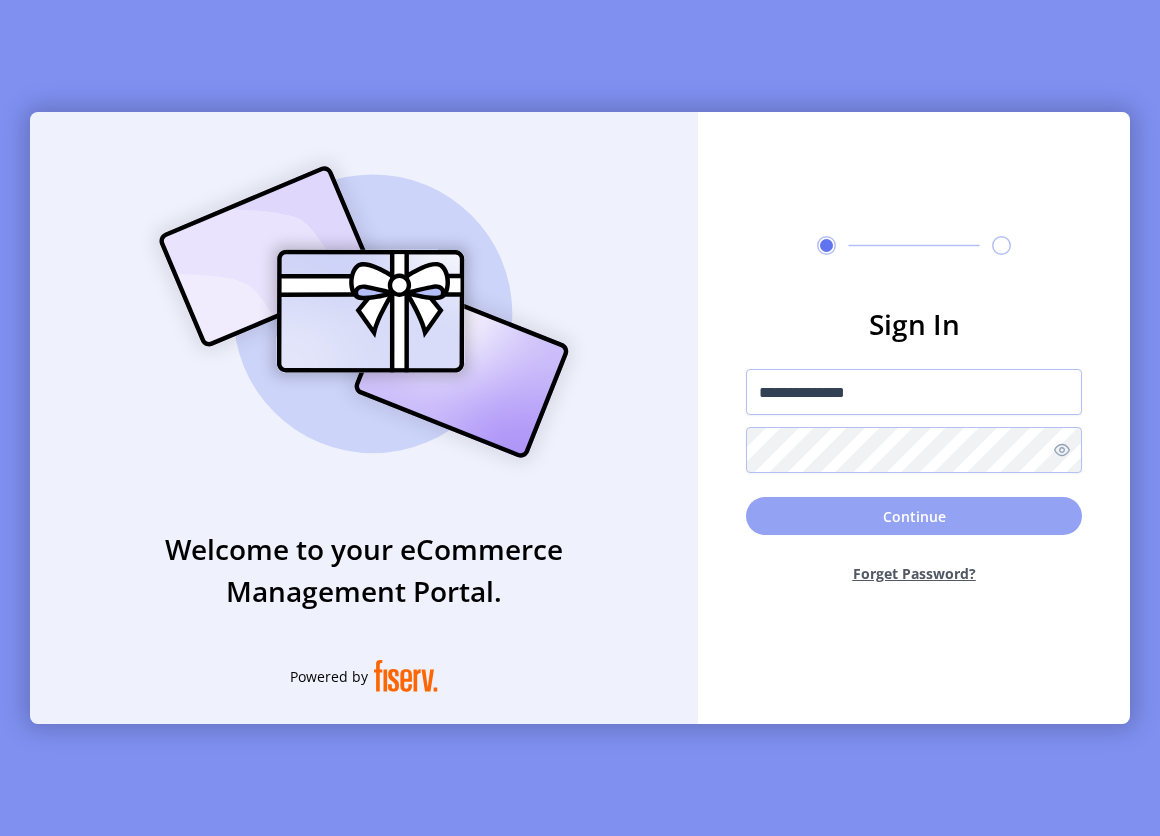 click on "Continue" 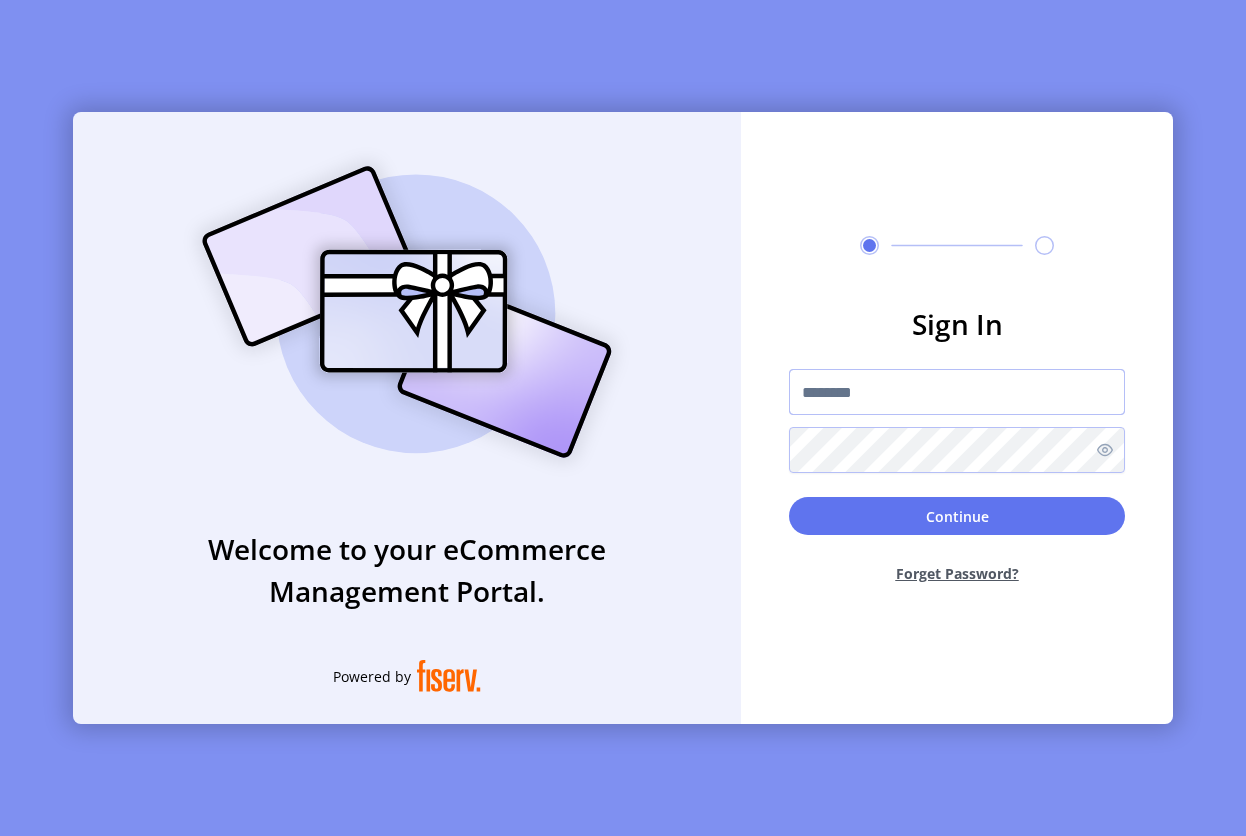 type 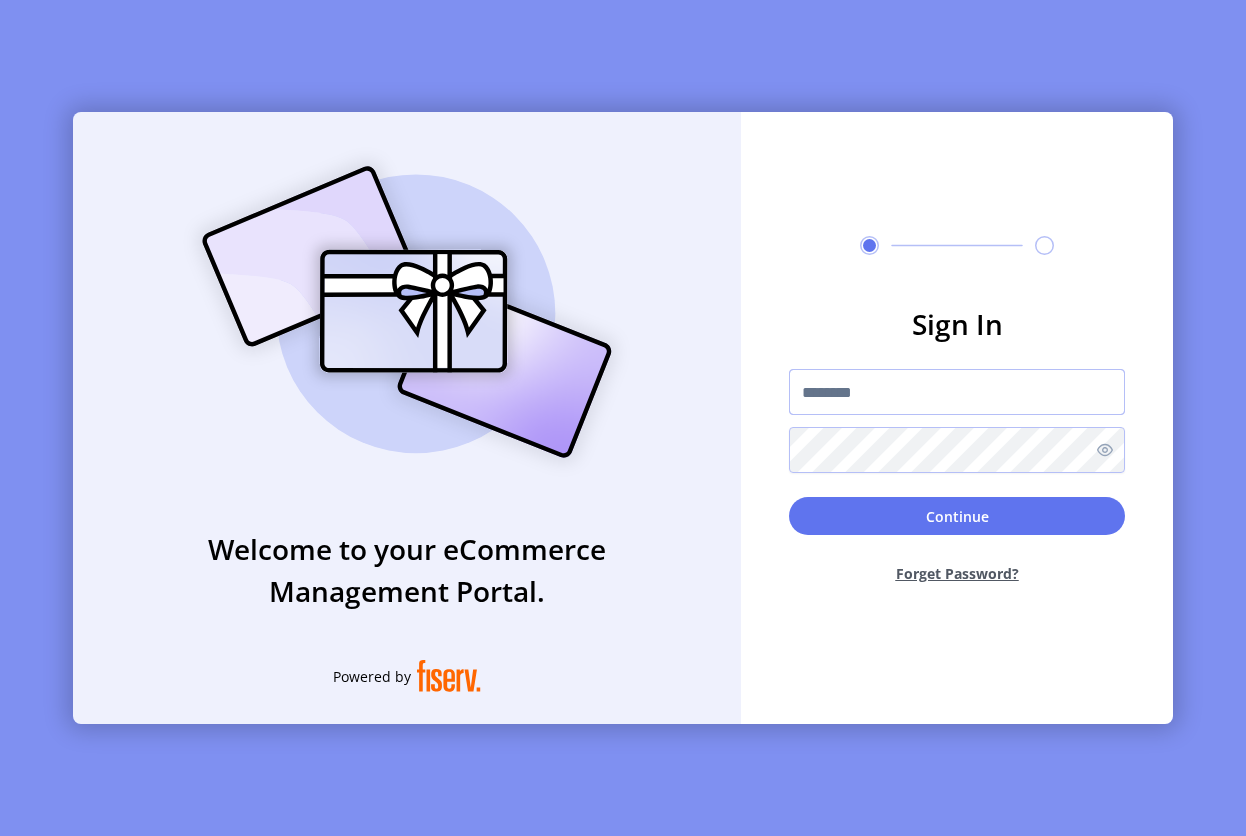 type on "**********" 